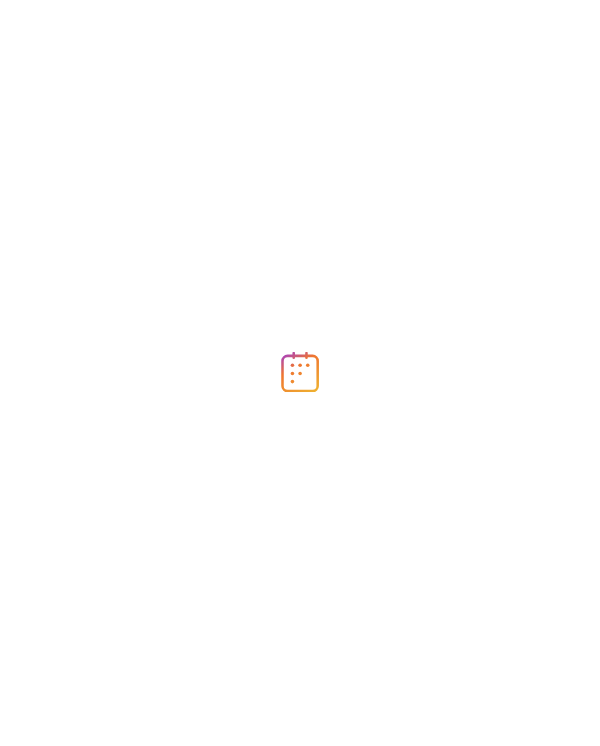 scroll, scrollTop: 0, scrollLeft: 0, axis: both 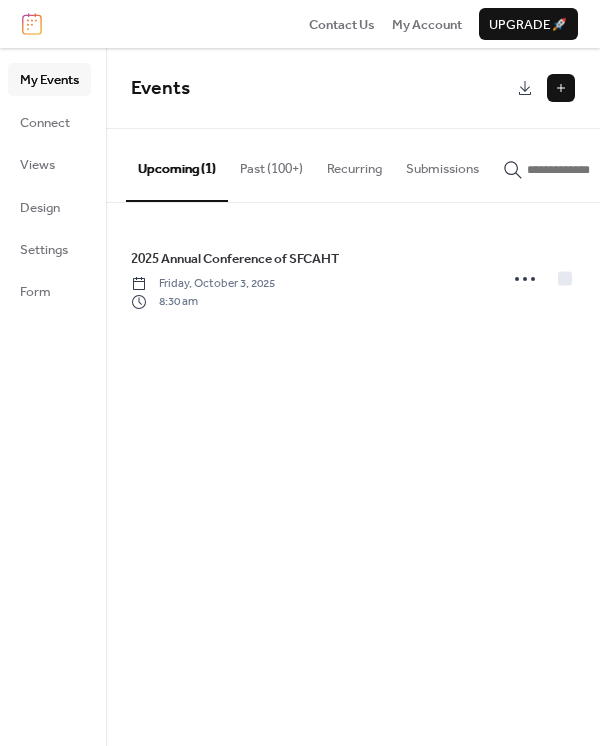 click at bounding box center [561, 88] 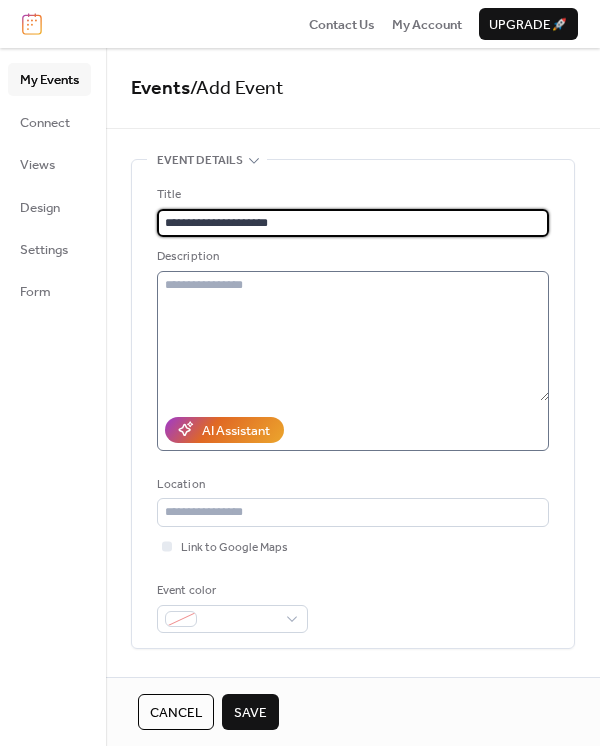 type on "**********" 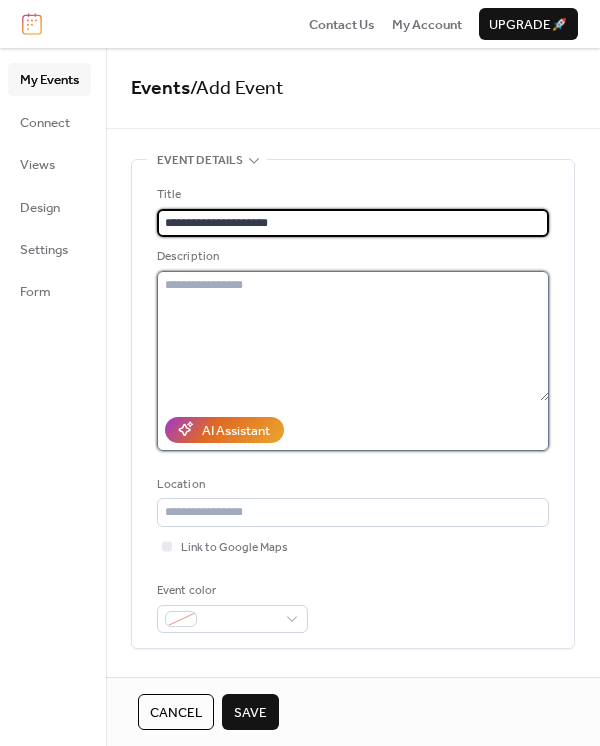 click at bounding box center [353, 336] 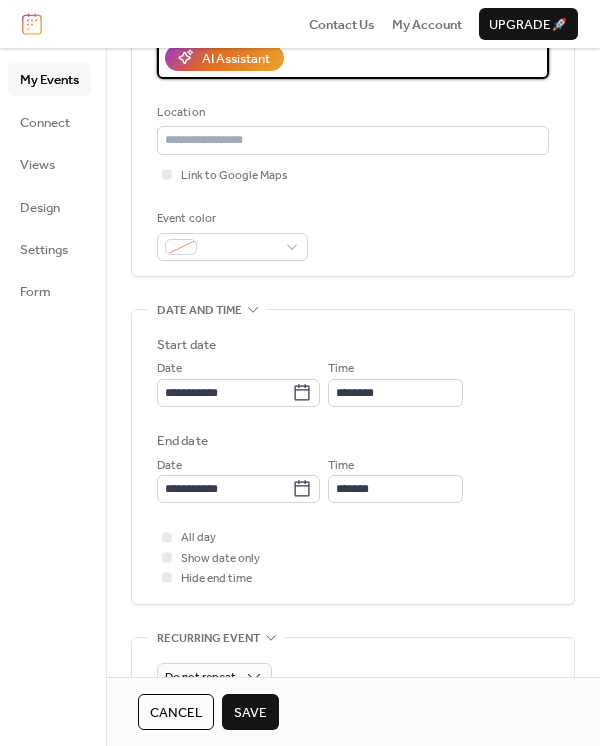 scroll, scrollTop: 393, scrollLeft: 0, axis: vertical 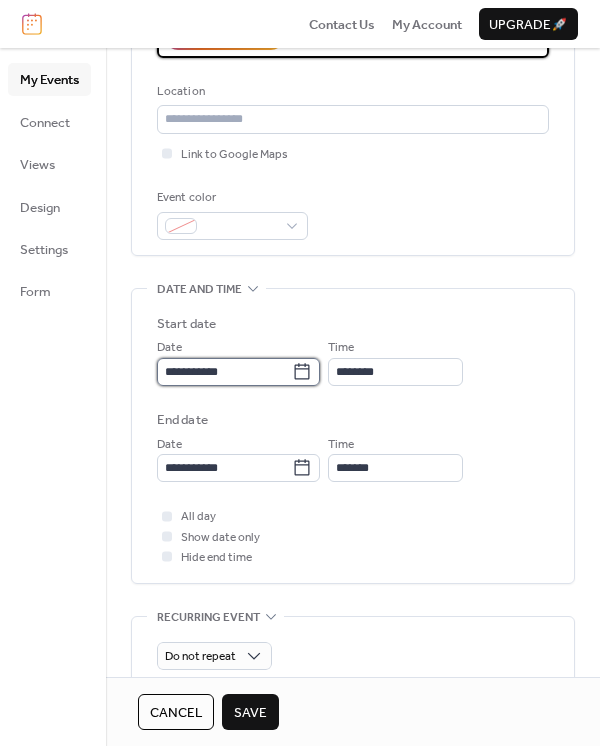 click on "**********" at bounding box center [224, 372] 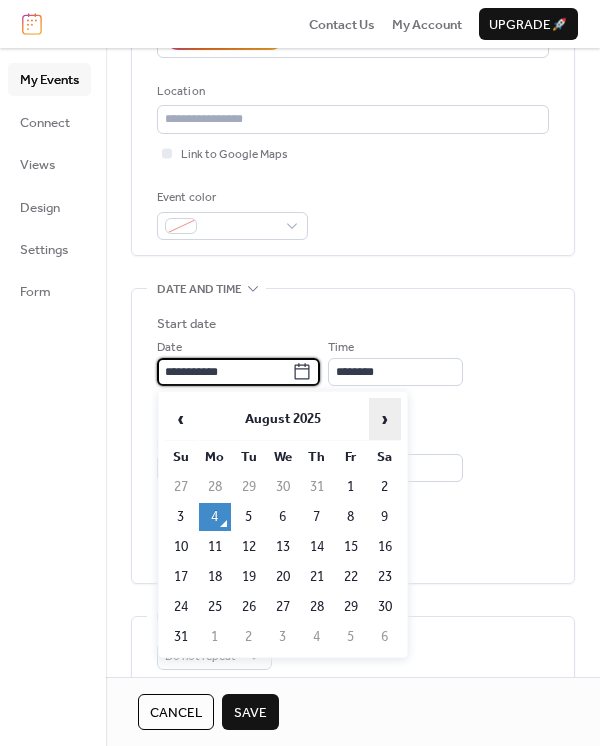 click on "›" at bounding box center [385, 419] 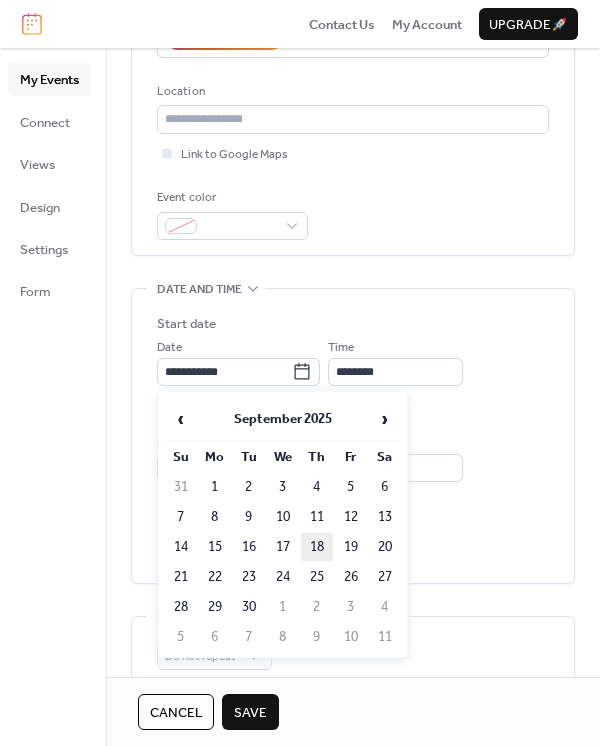 click on "18" at bounding box center (317, 547) 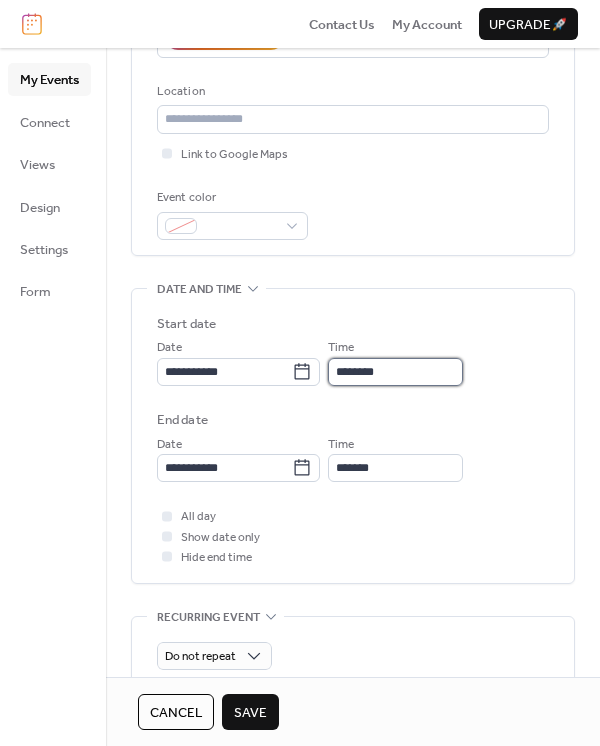 click on "********" at bounding box center [395, 372] 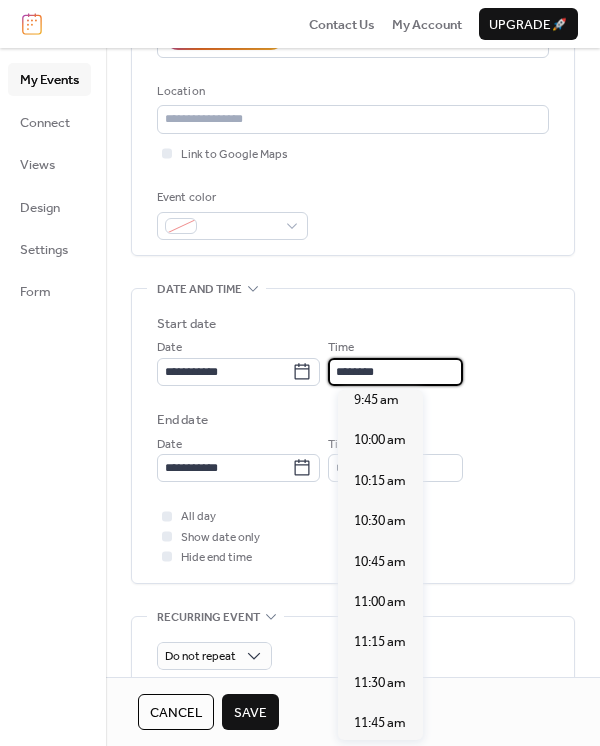 scroll, scrollTop: 1588, scrollLeft: 0, axis: vertical 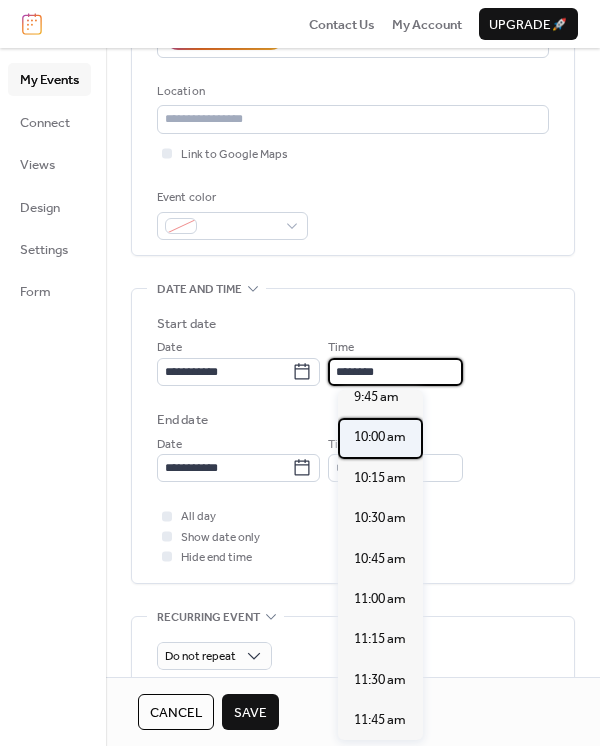 click on "10:00 am" at bounding box center (380, 437) 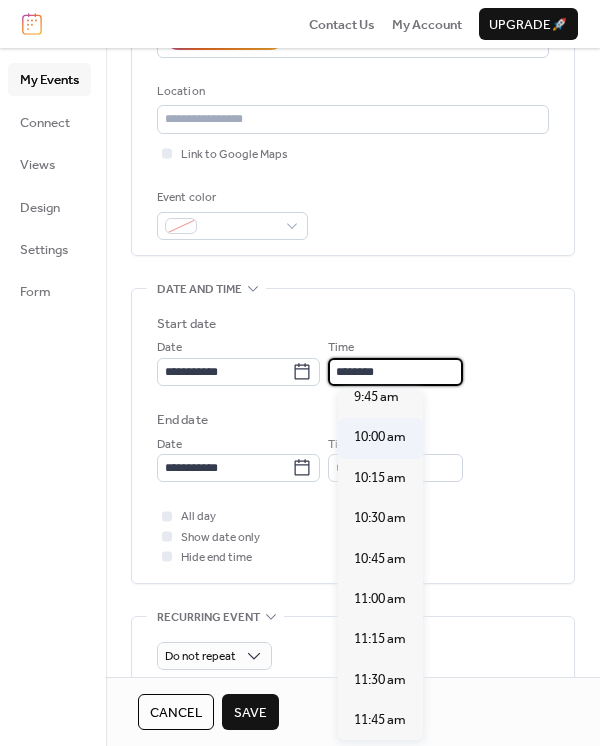 type on "********" 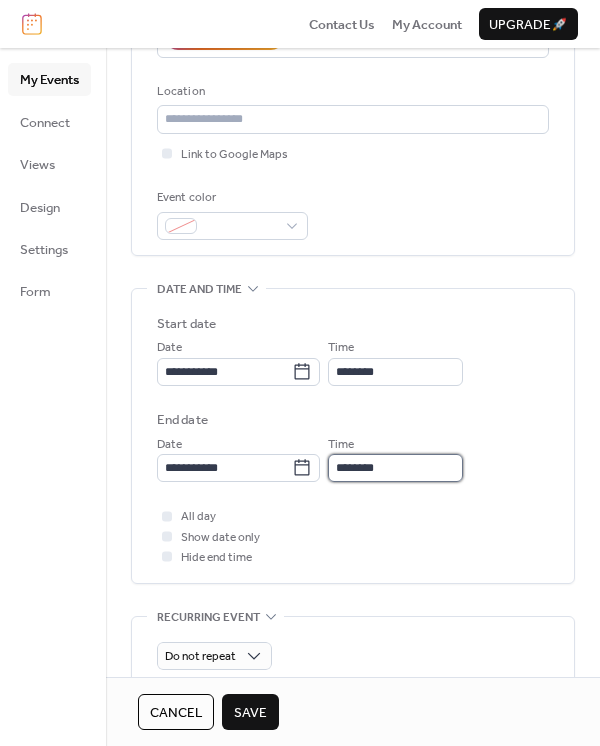 click on "********" at bounding box center (395, 468) 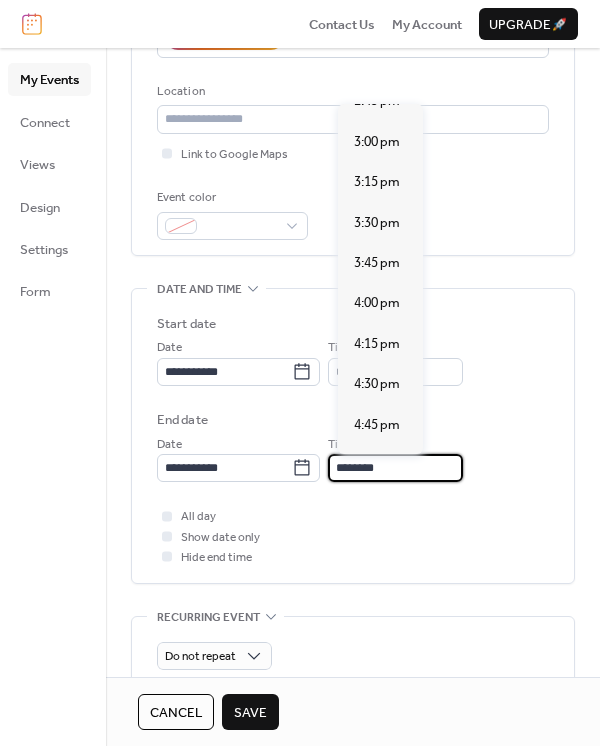 scroll, scrollTop: 744, scrollLeft: 0, axis: vertical 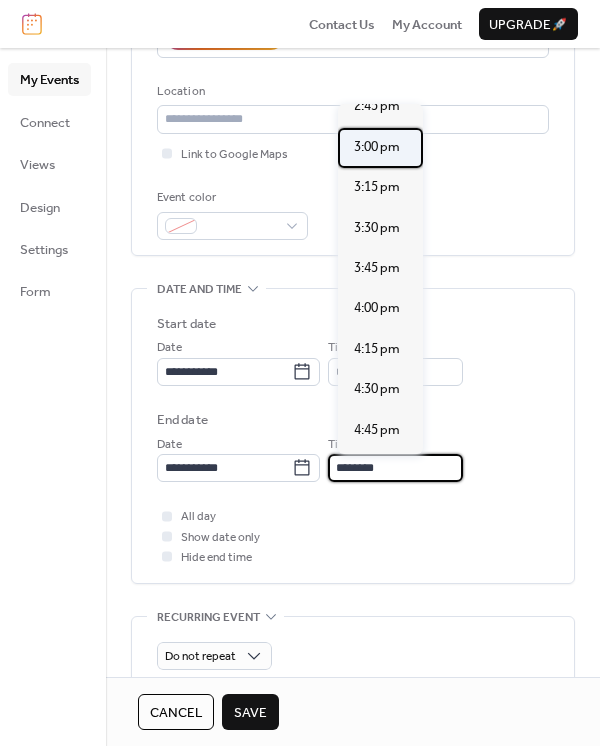 click on "3:00 pm" at bounding box center [377, 147] 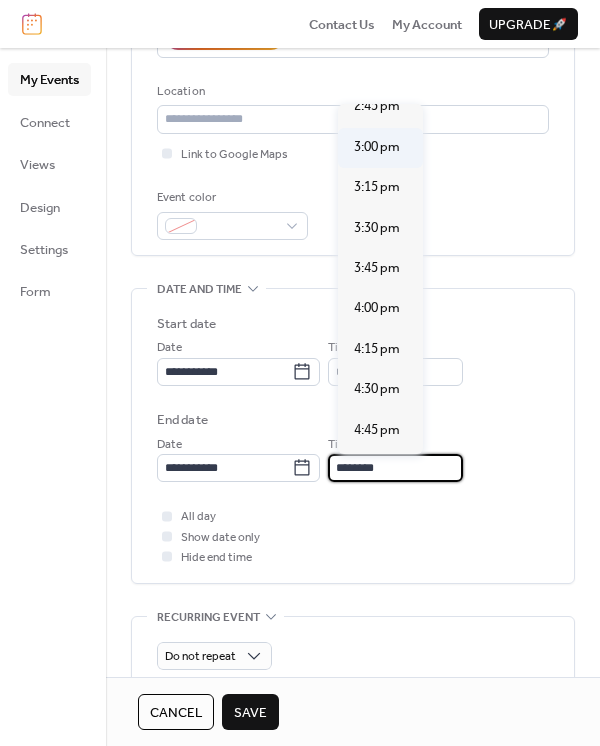 type on "*******" 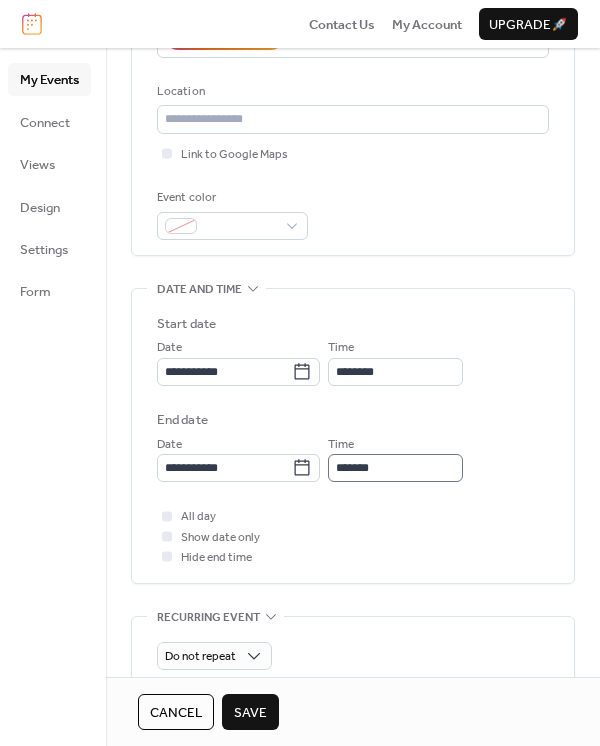 scroll, scrollTop: 367, scrollLeft: 0, axis: vertical 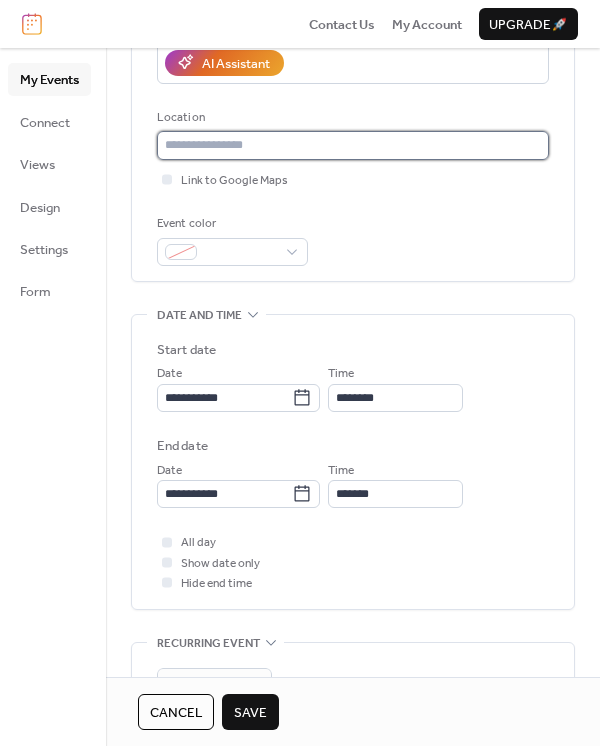 click at bounding box center (353, 145) 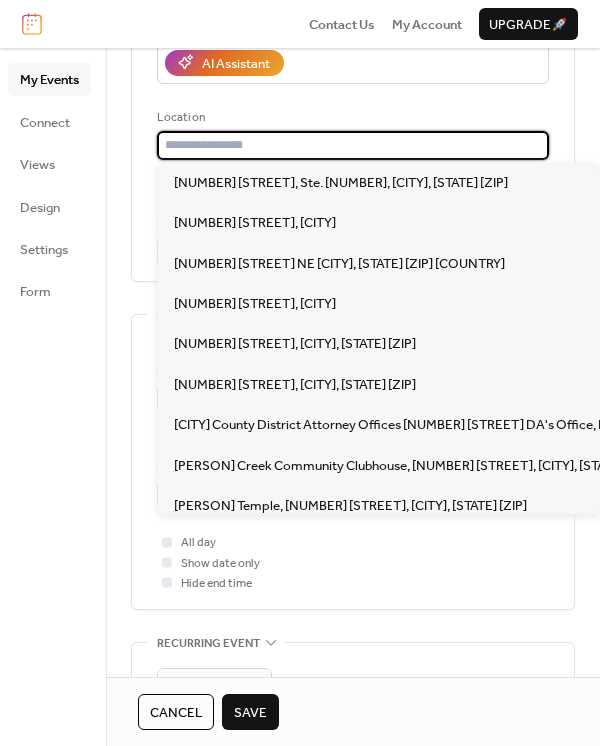 paste on "**********" 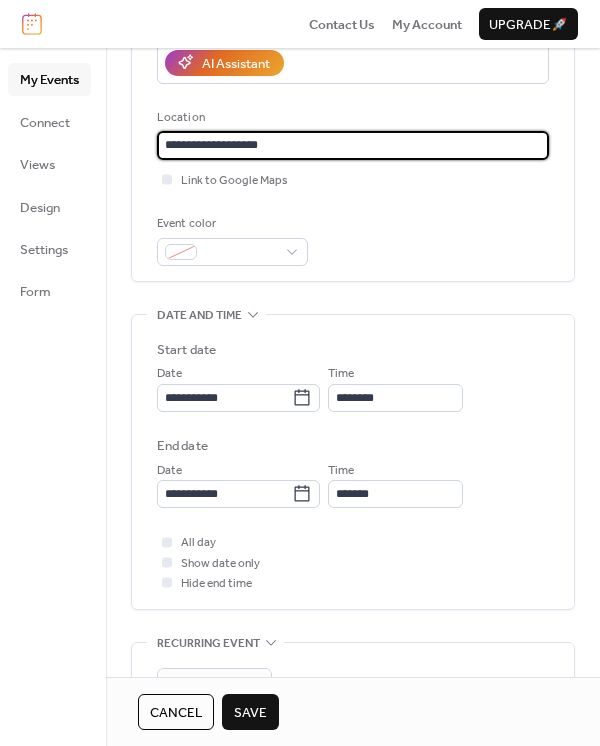 type on "**********" 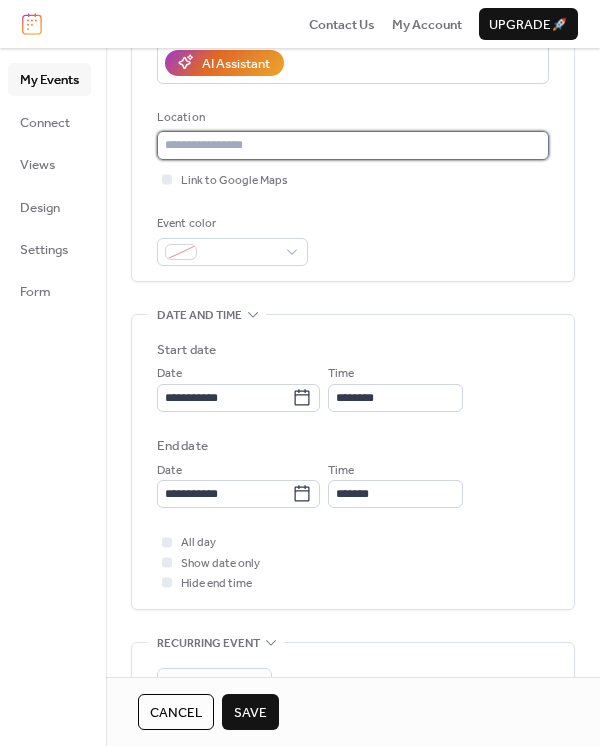 click at bounding box center [353, 145] 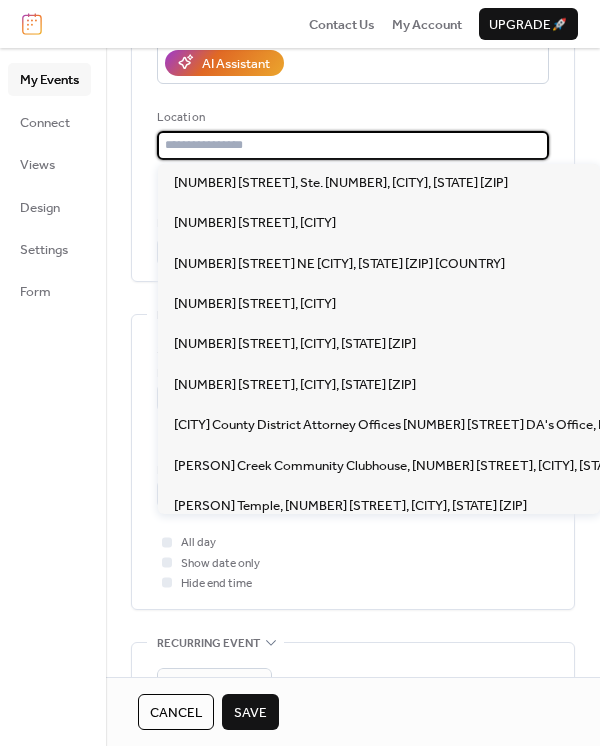 paste on "**********" 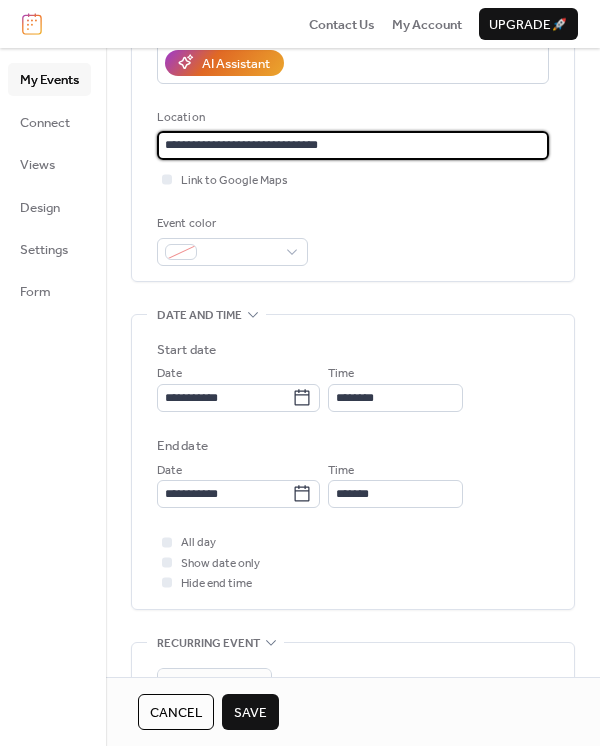 type on "**********" 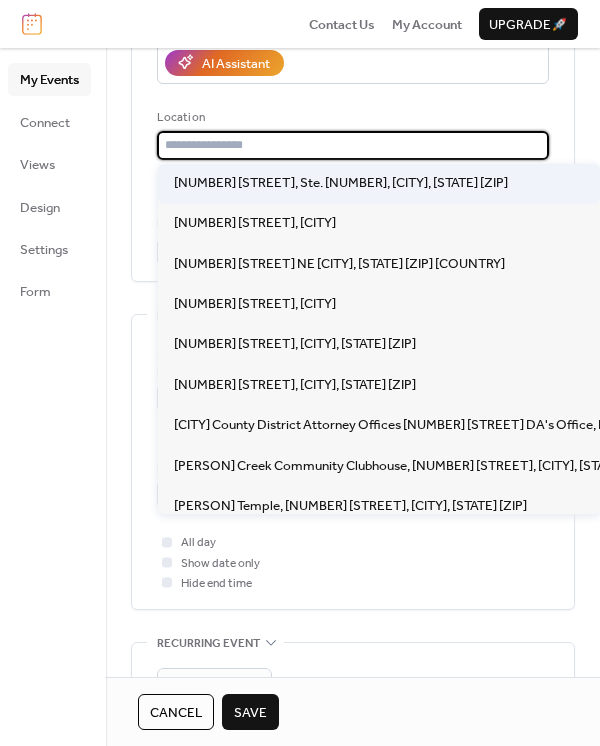 paste on "**********" 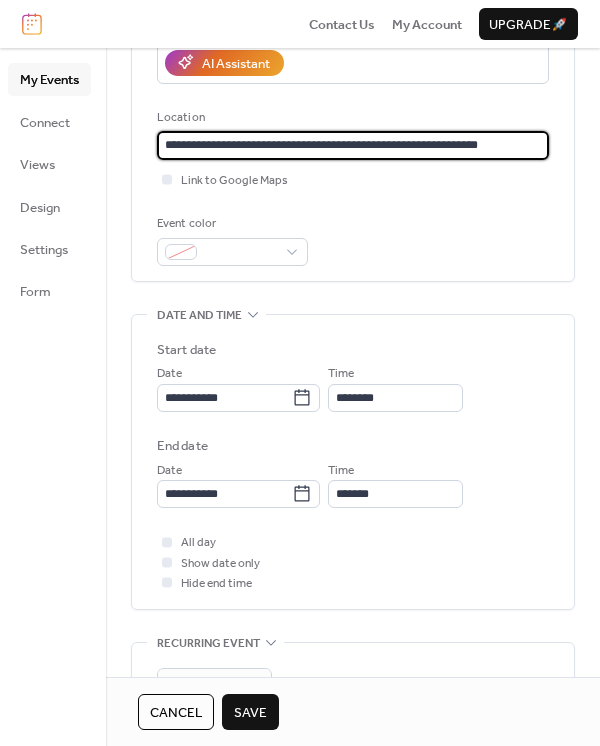 click on "**********" at bounding box center (353, 42) 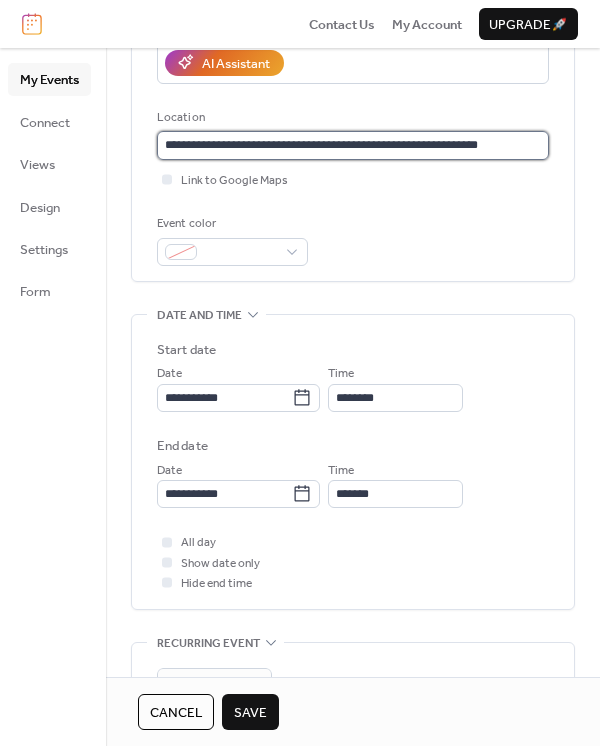 click on "**********" at bounding box center (353, 145) 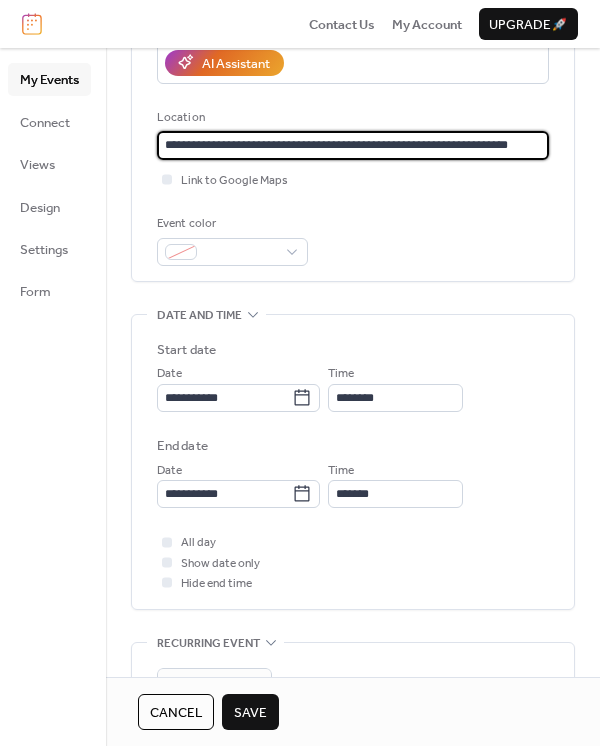 type on "**********" 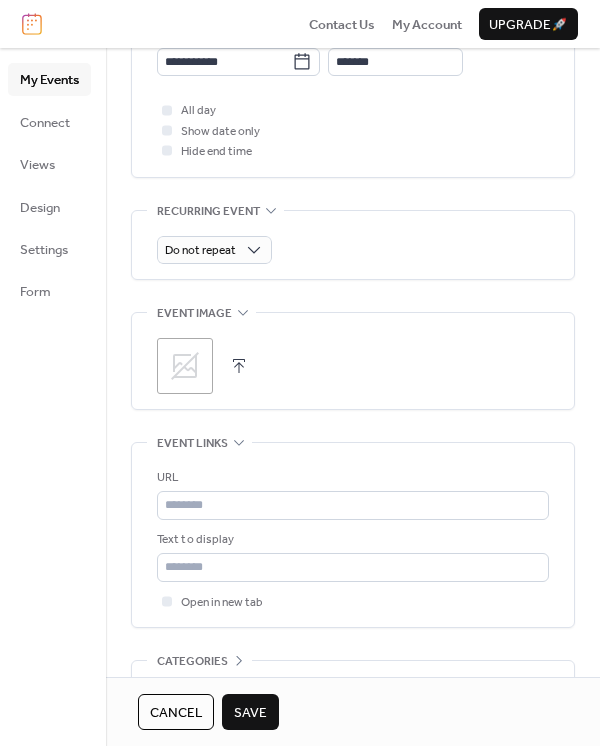 scroll, scrollTop: 807, scrollLeft: 0, axis: vertical 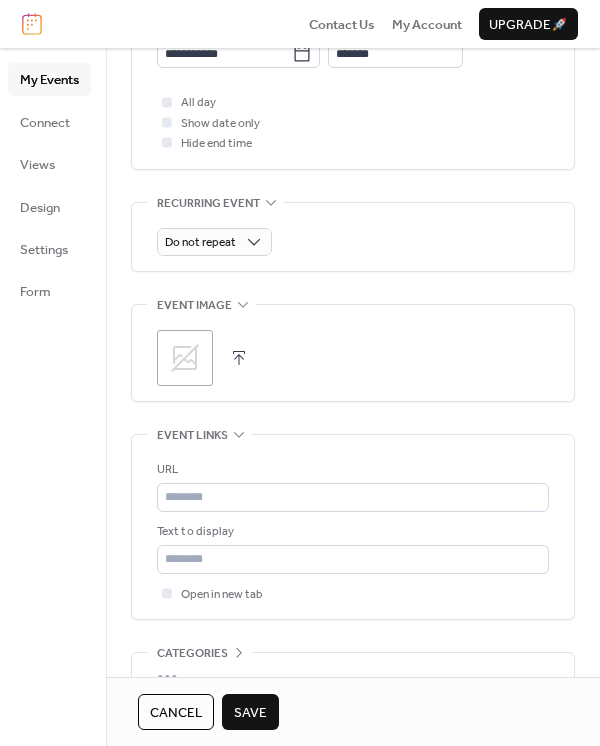 click 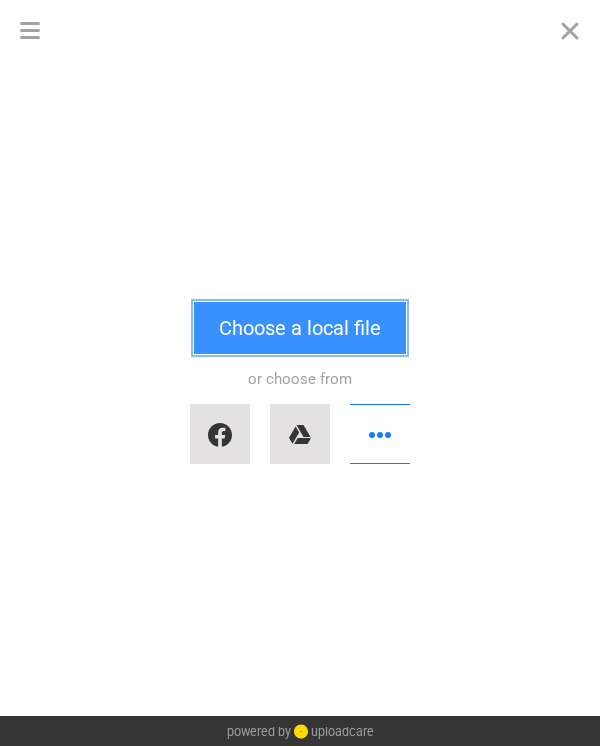 click on "Choose a local file" at bounding box center [300, 328] 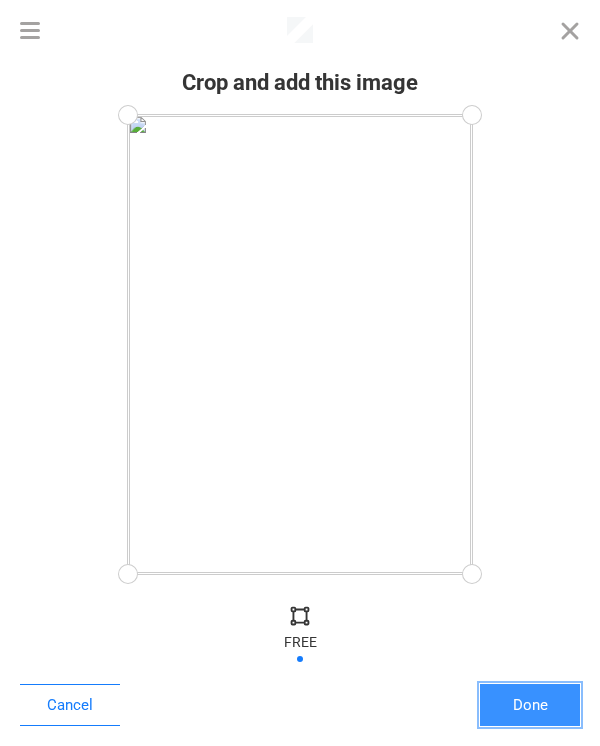 click on "Done" at bounding box center (530, 705) 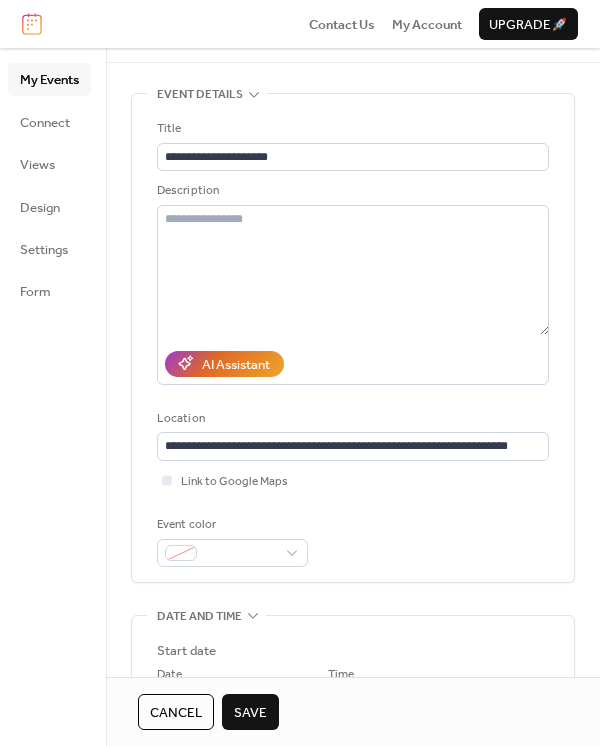 scroll, scrollTop: 57, scrollLeft: 0, axis: vertical 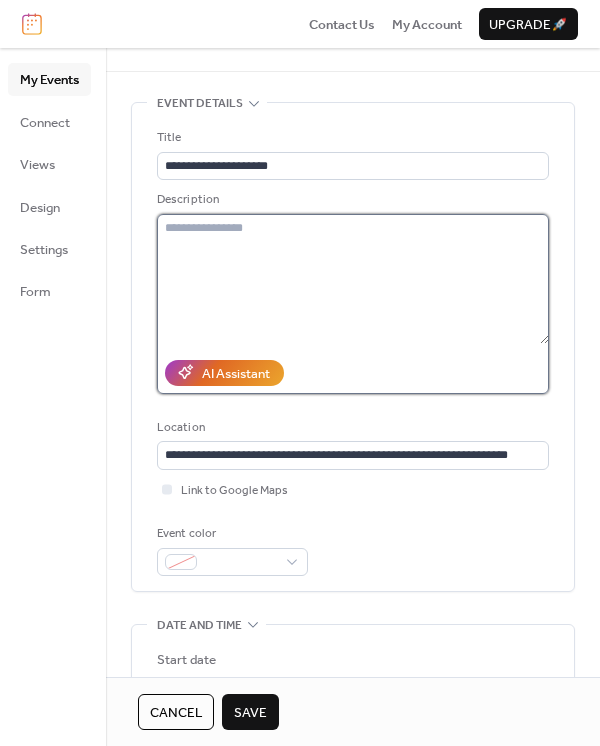 click at bounding box center [353, 279] 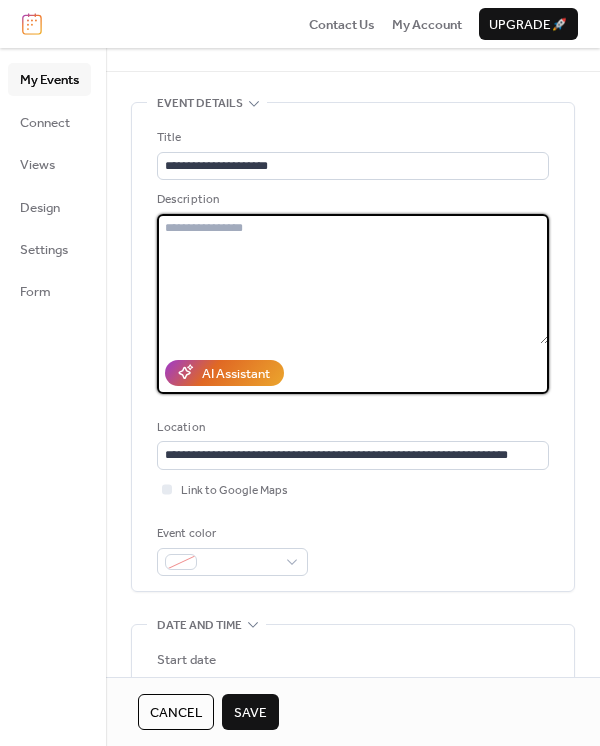 paste on "**********" 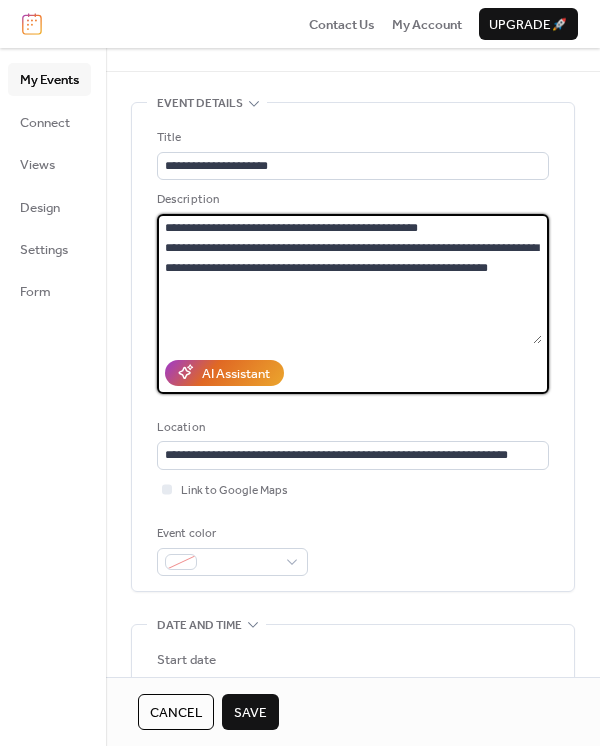 click on "**********" at bounding box center (349, 279) 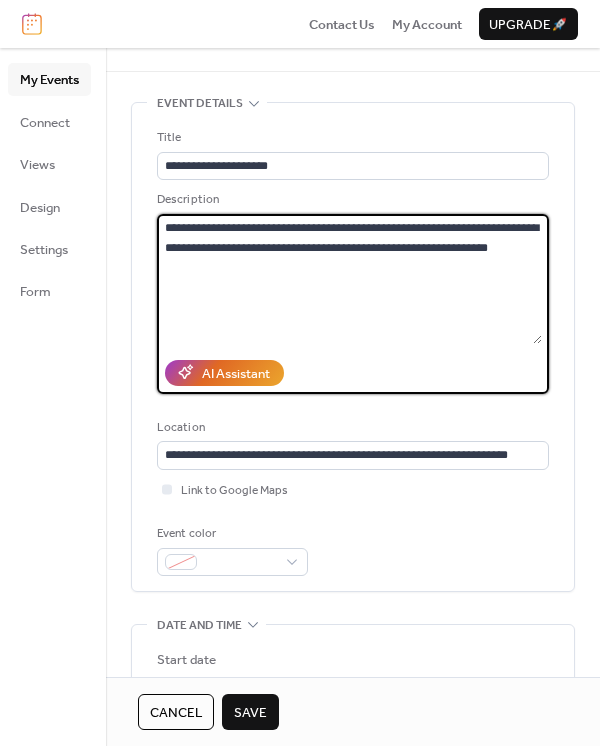 click on "**********" at bounding box center [349, 279] 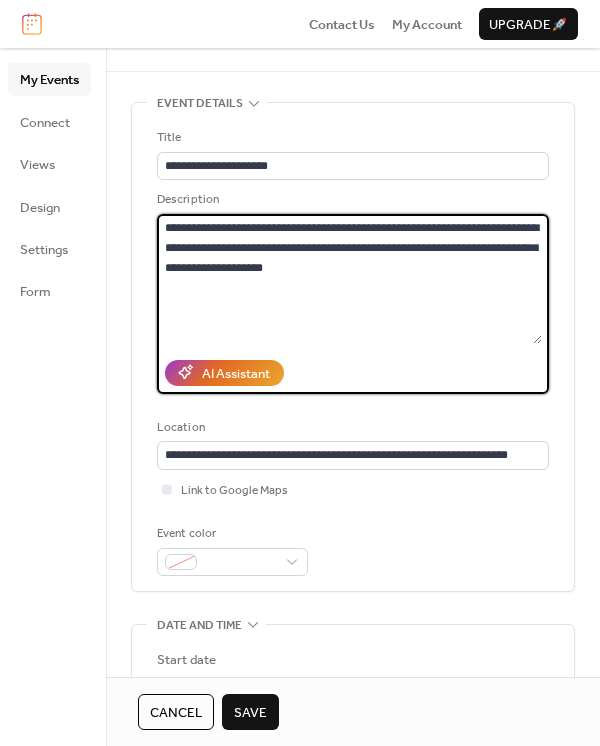paste on "**********" 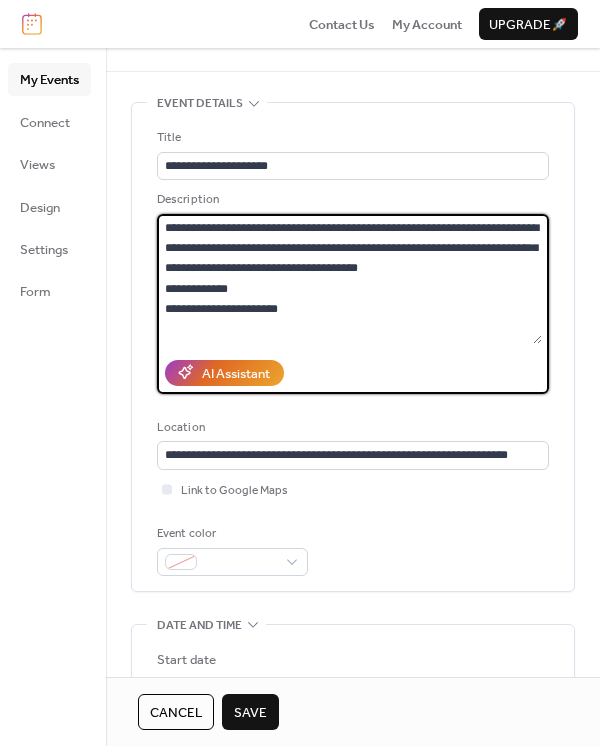 click on "**********" at bounding box center [349, 279] 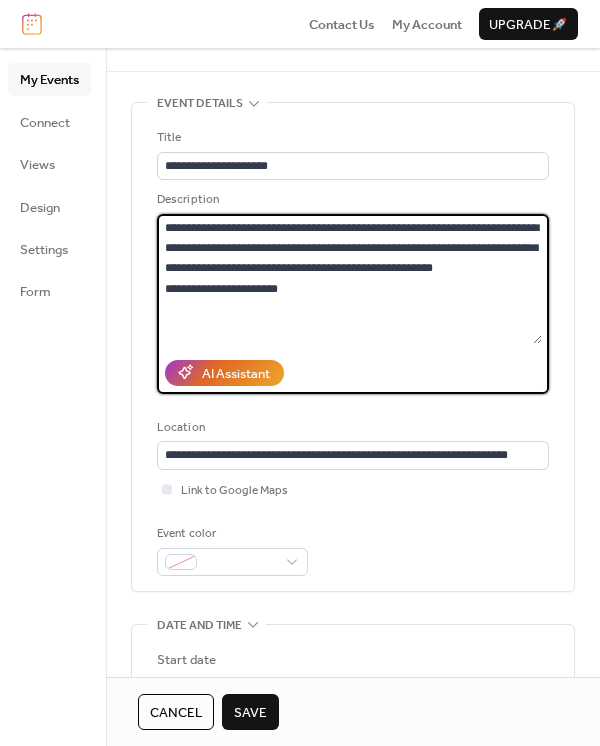 click on "**********" at bounding box center (349, 279) 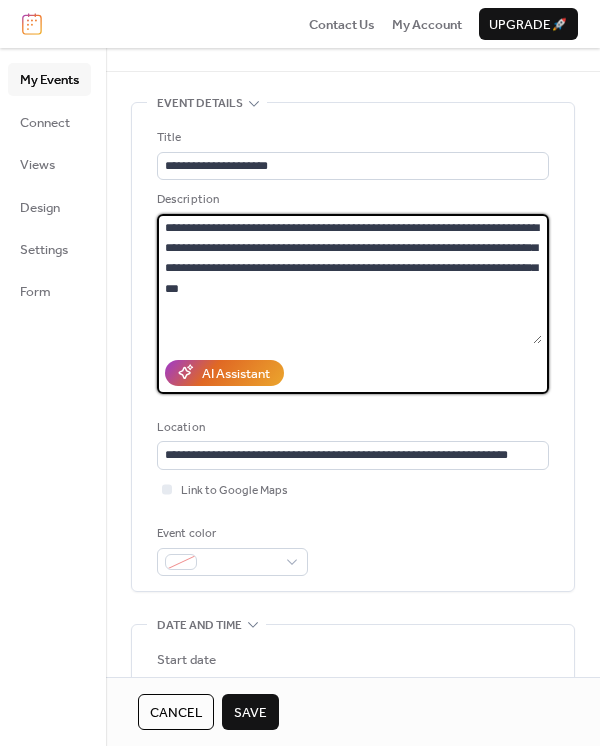 click on "**********" at bounding box center [349, 279] 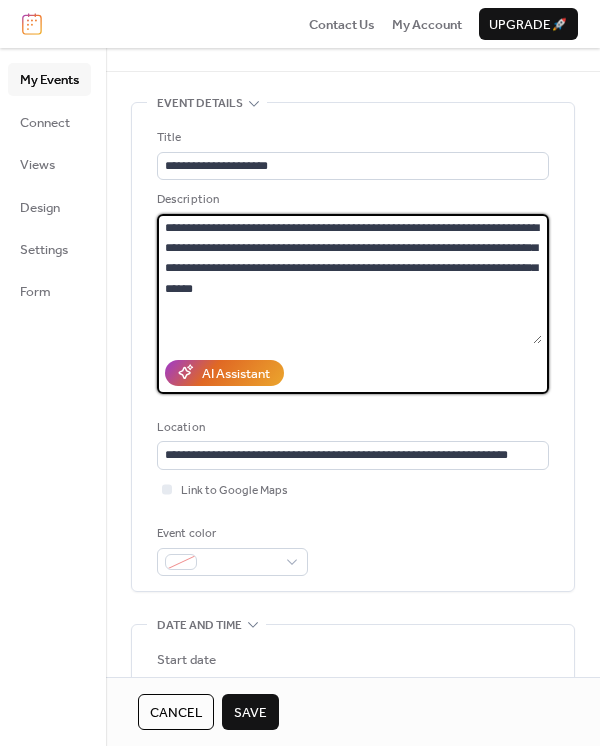 click on "**********" at bounding box center (349, 279) 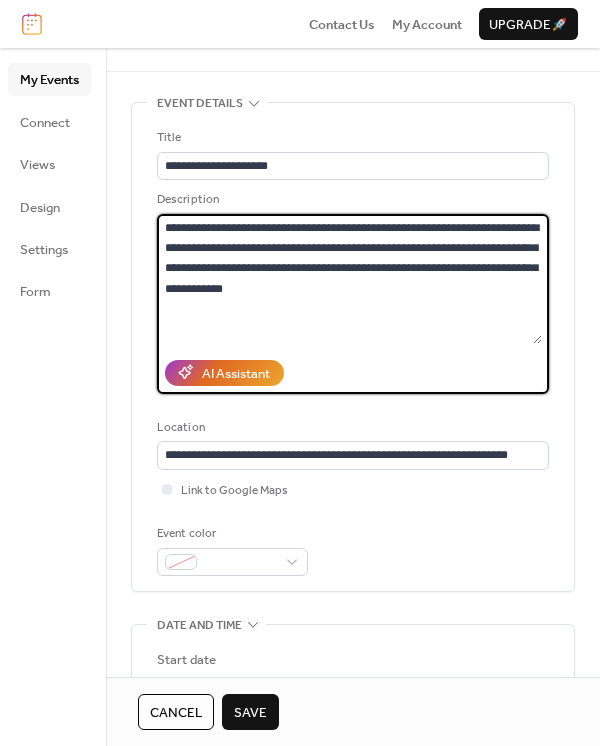 paste on "**********" 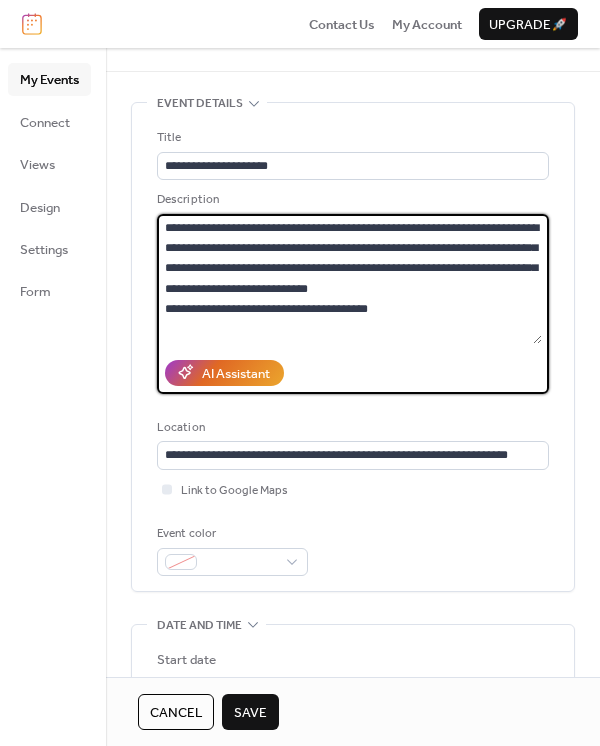 click on "**********" at bounding box center [349, 279] 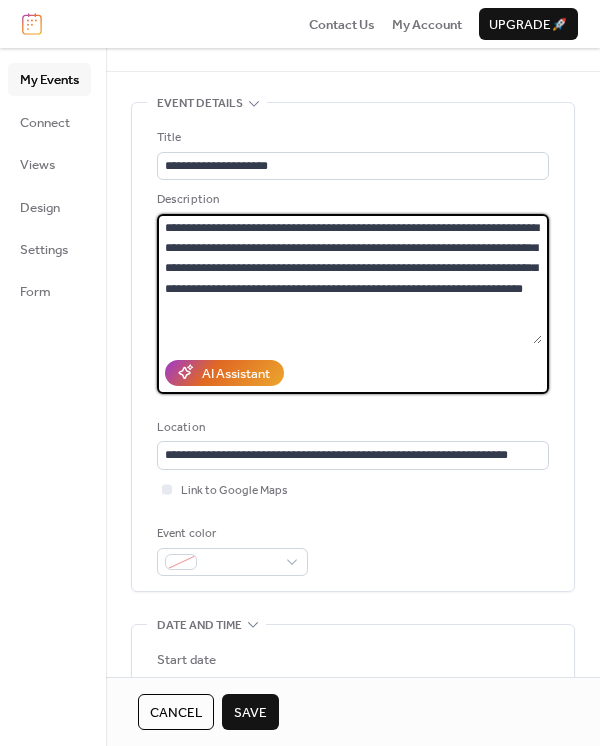 click on "**********" at bounding box center (349, 279) 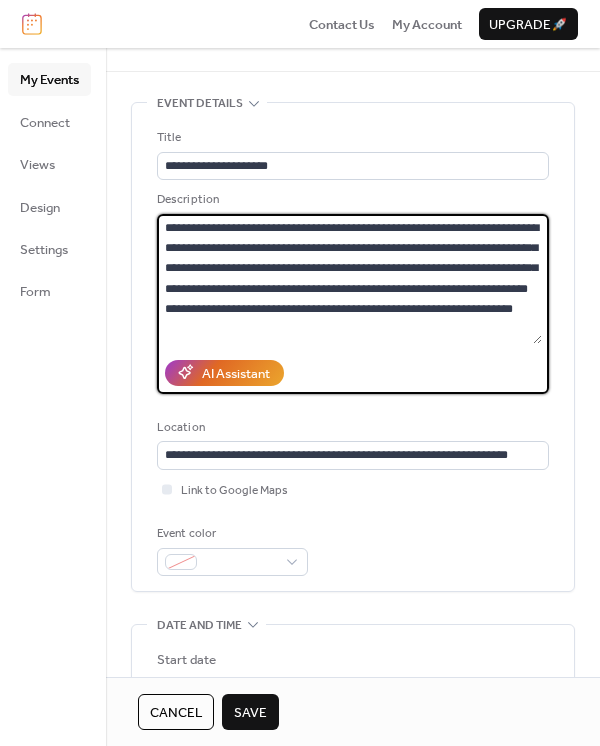 scroll, scrollTop: 17, scrollLeft: 0, axis: vertical 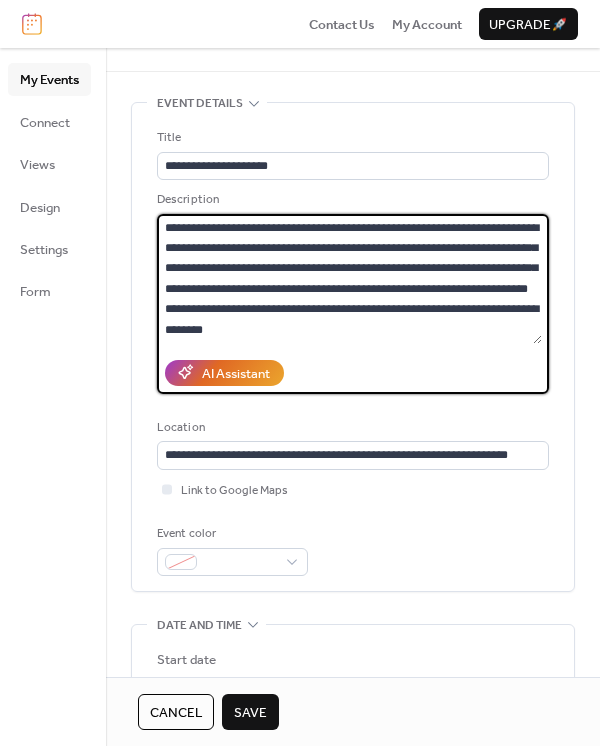 type on "**********" 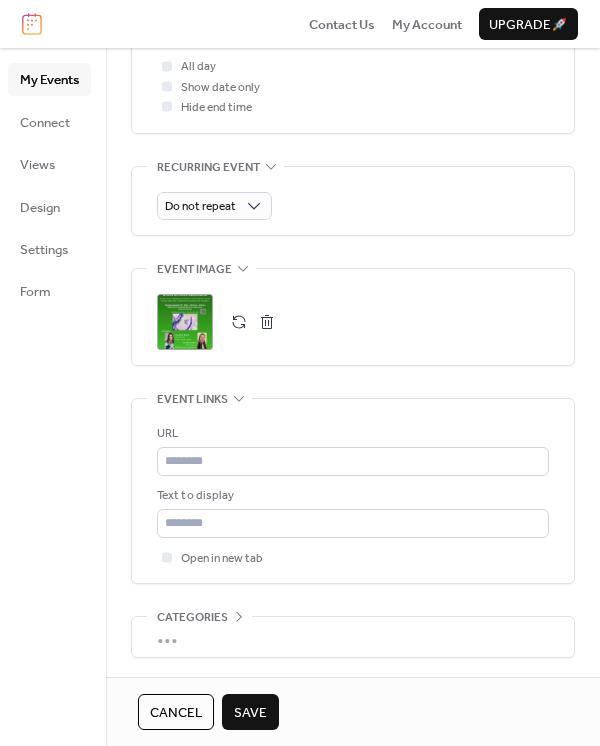 scroll, scrollTop: 850, scrollLeft: 0, axis: vertical 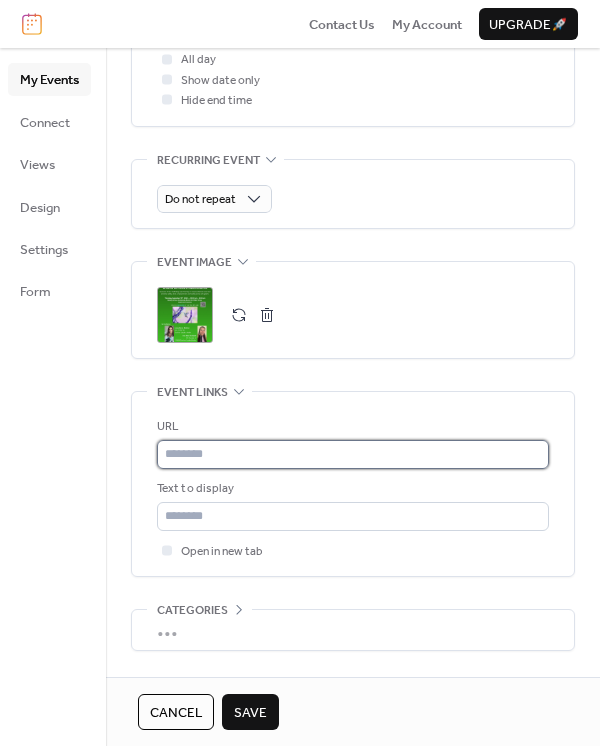 click at bounding box center [353, 454] 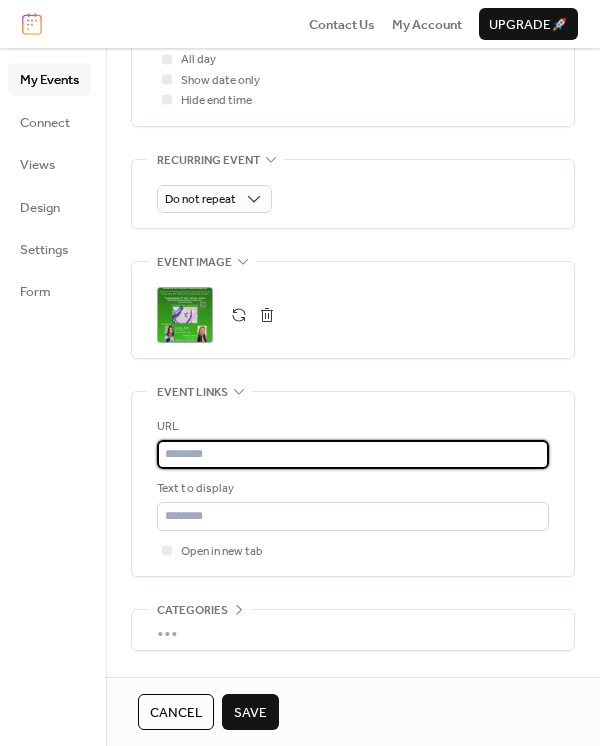 paste on "**********" 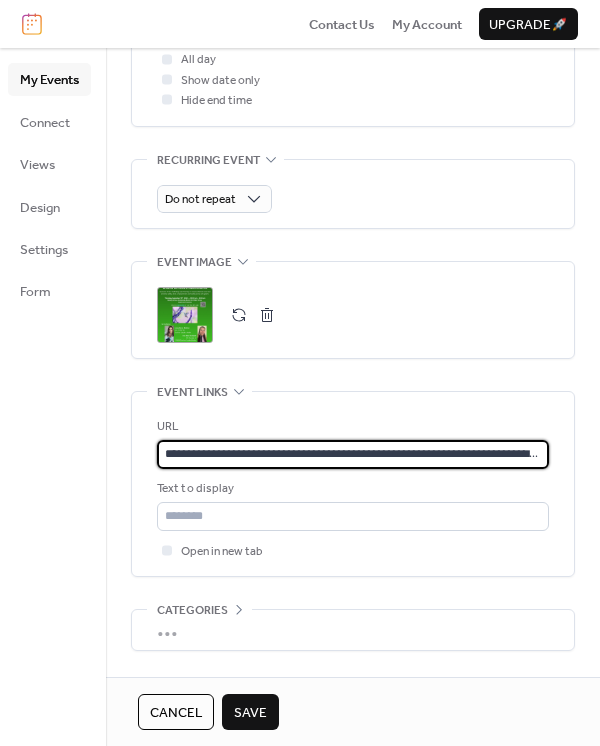 scroll, scrollTop: 0, scrollLeft: 403, axis: horizontal 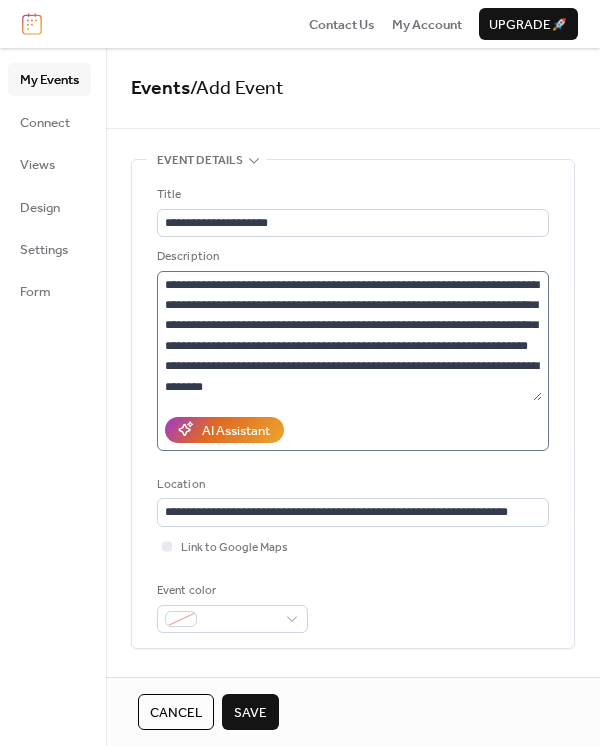 type on "**********" 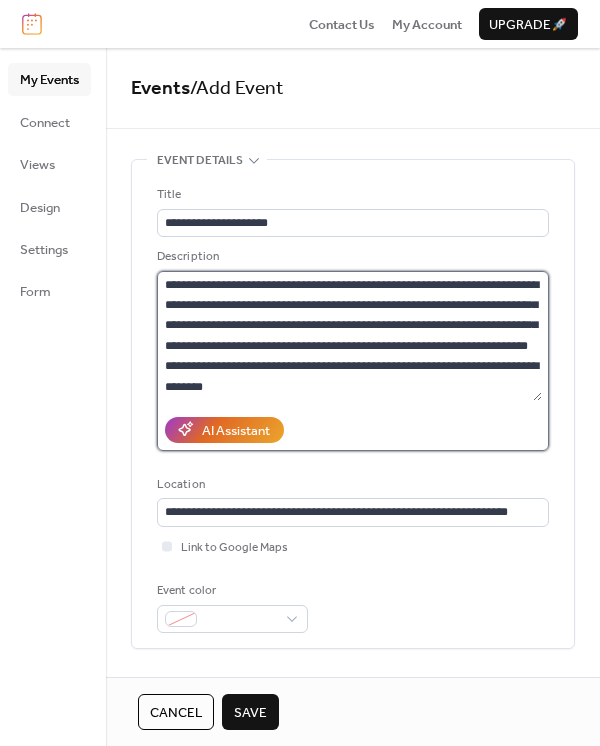 click on "**********" at bounding box center (349, 336) 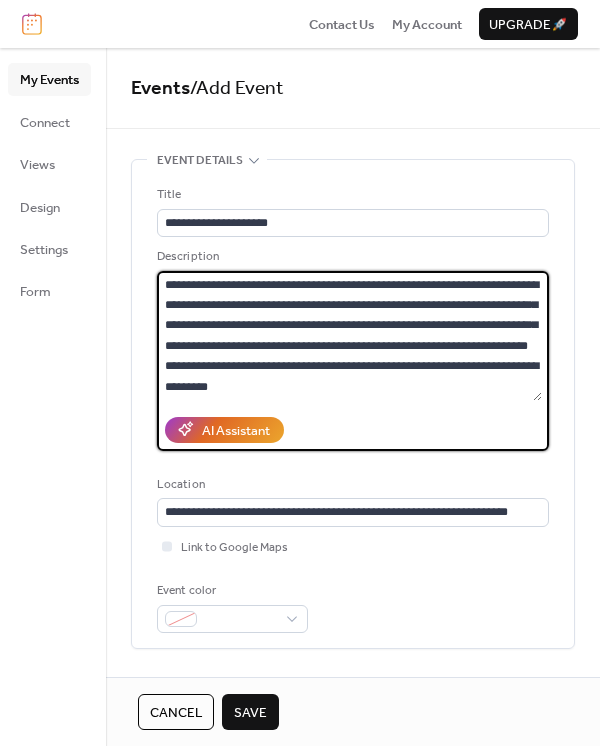 scroll, scrollTop: 37, scrollLeft: 0, axis: vertical 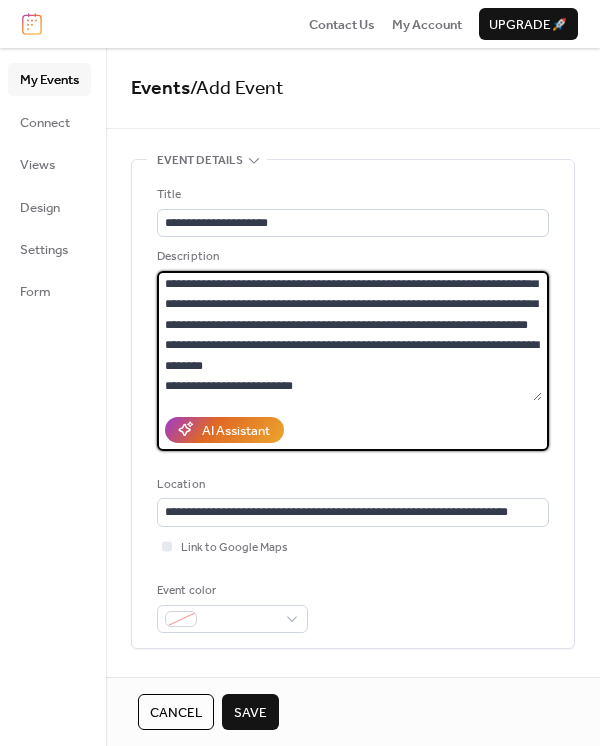 paste on "**********" 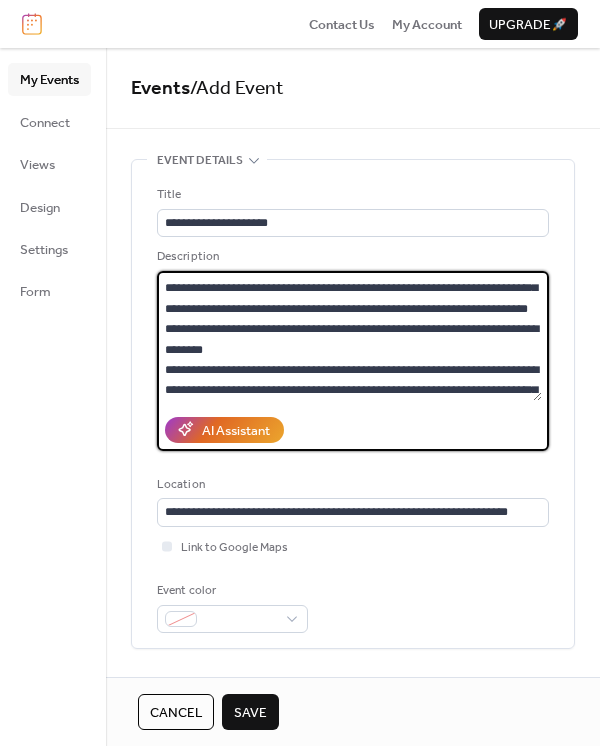 scroll, scrollTop: 78, scrollLeft: 0, axis: vertical 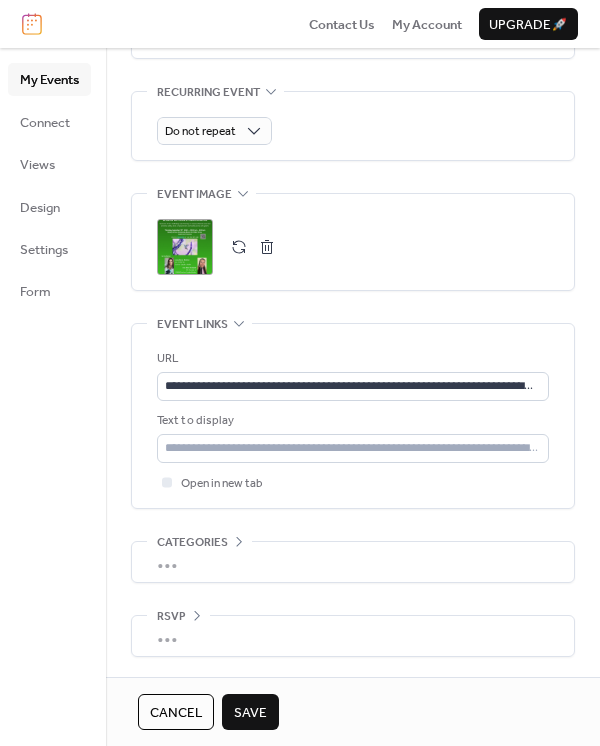 type on "**********" 